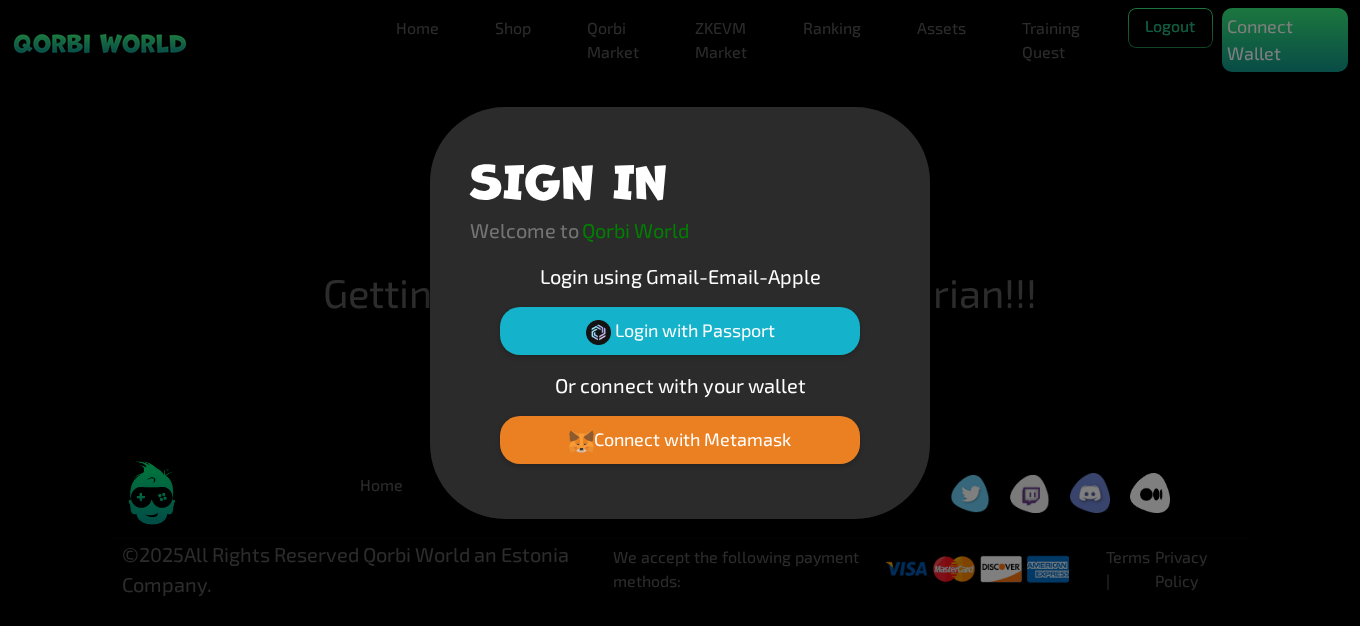 scroll, scrollTop: 0, scrollLeft: 0, axis: both 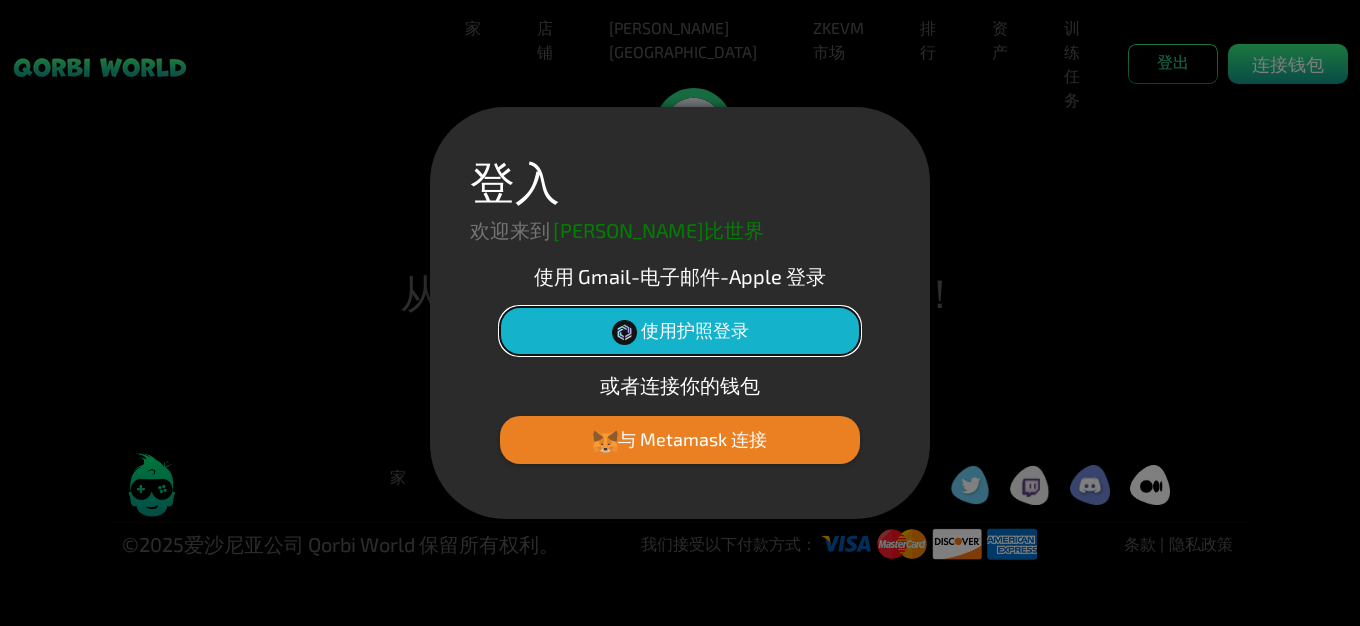 click on "使用护照登录" at bounding box center [695, 330] 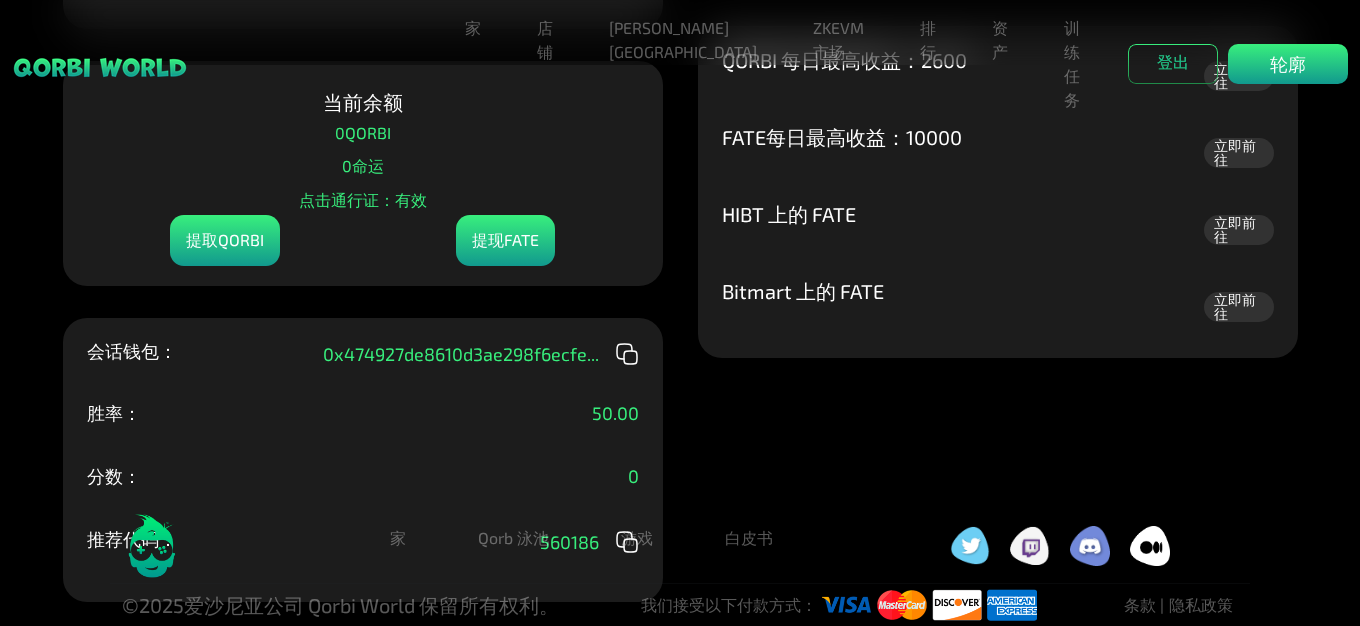 scroll, scrollTop: 0, scrollLeft: 0, axis: both 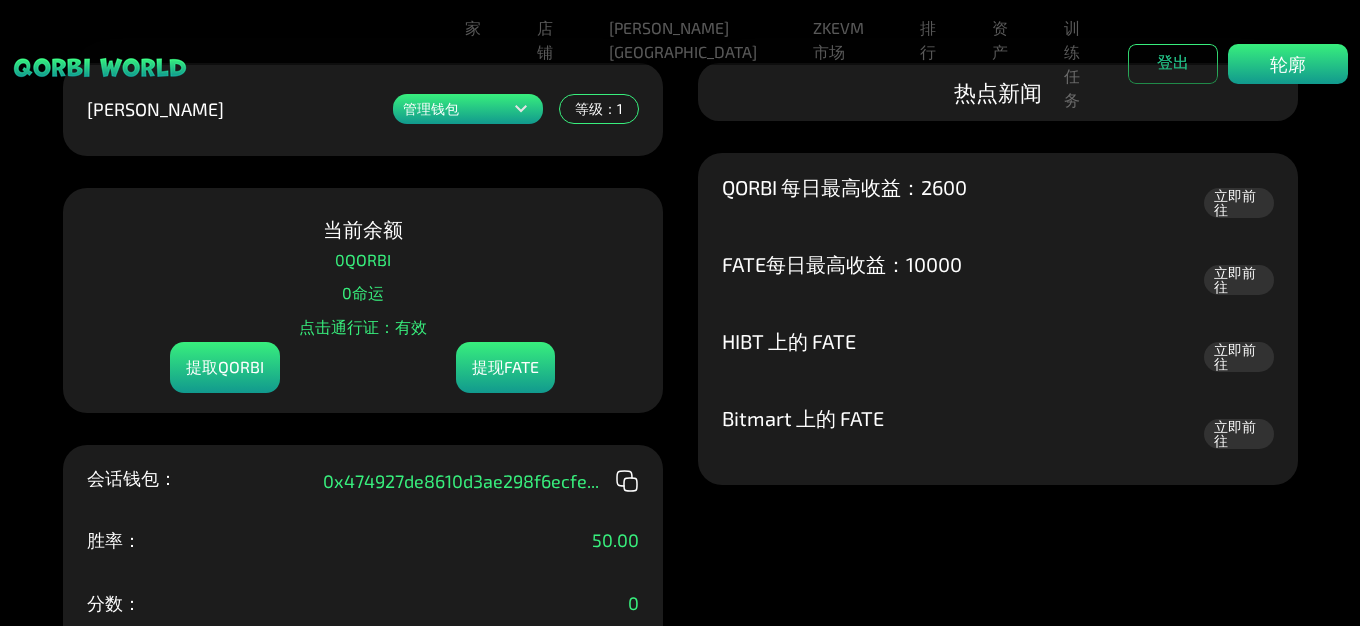 click on "立即前往" at bounding box center (1235, 202) 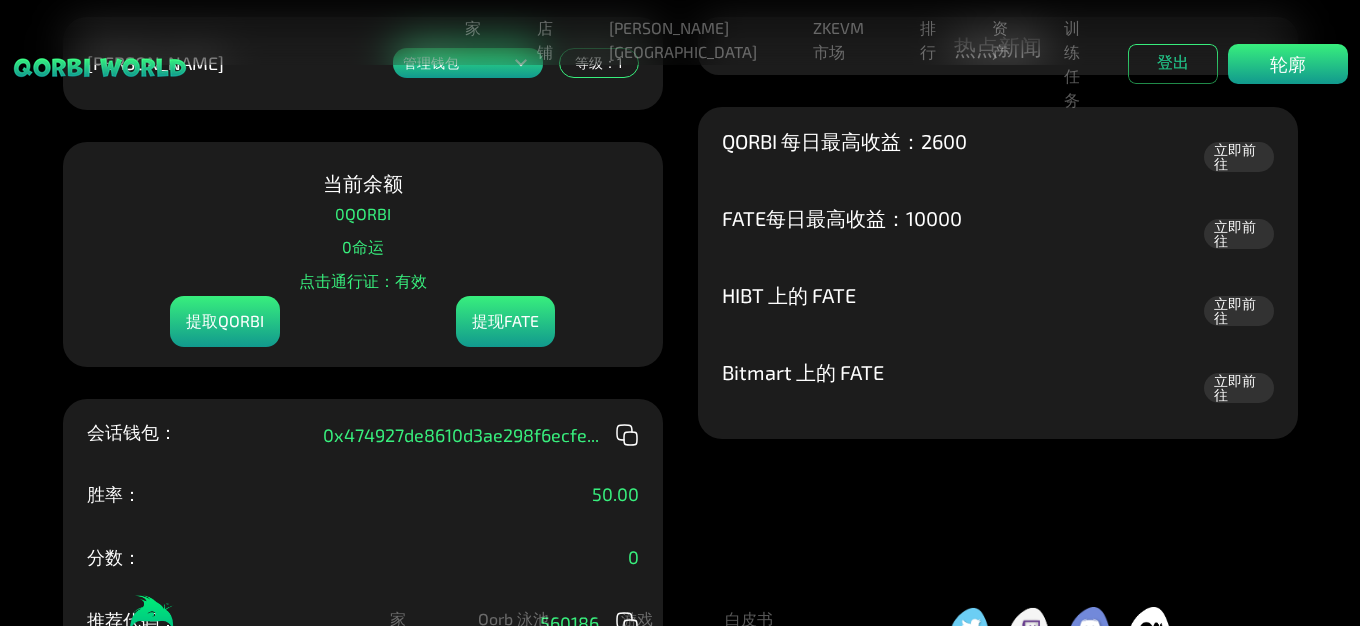 scroll, scrollTop: 0, scrollLeft: 0, axis: both 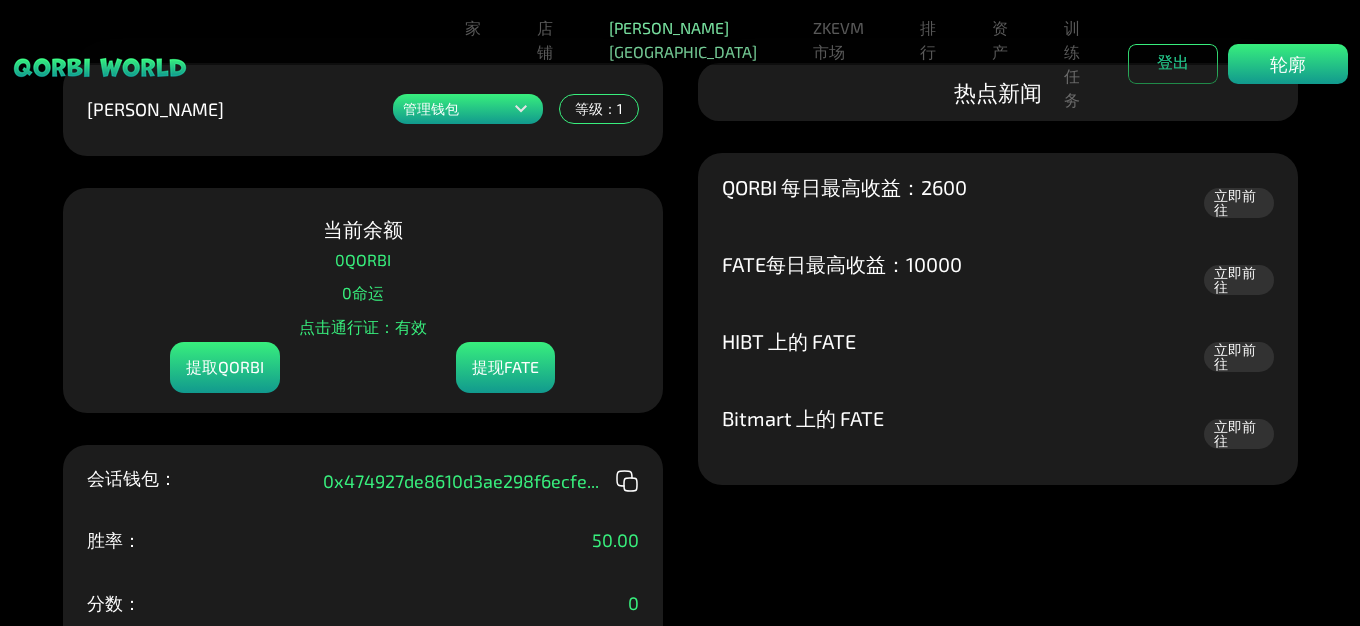 click on "[PERSON_NAME][GEOGRAPHIC_DATA]" at bounding box center (683, 39) 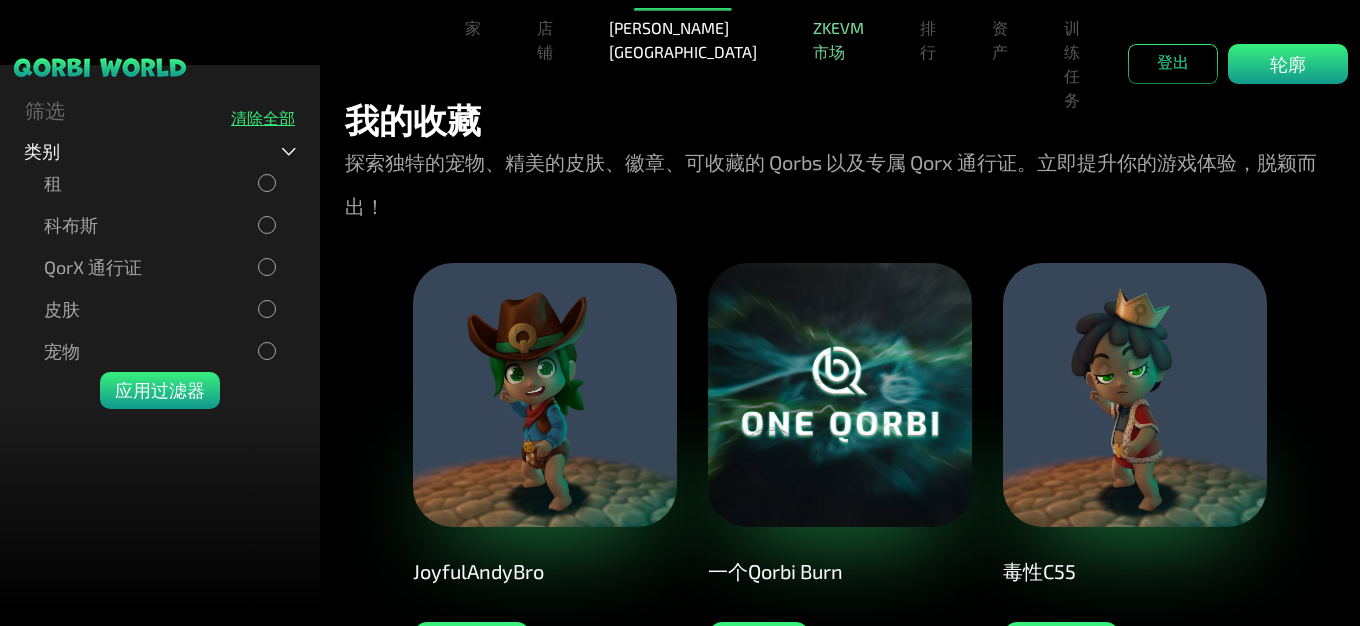 click on "ZKEVM市场" at bounding box center (838, 39) 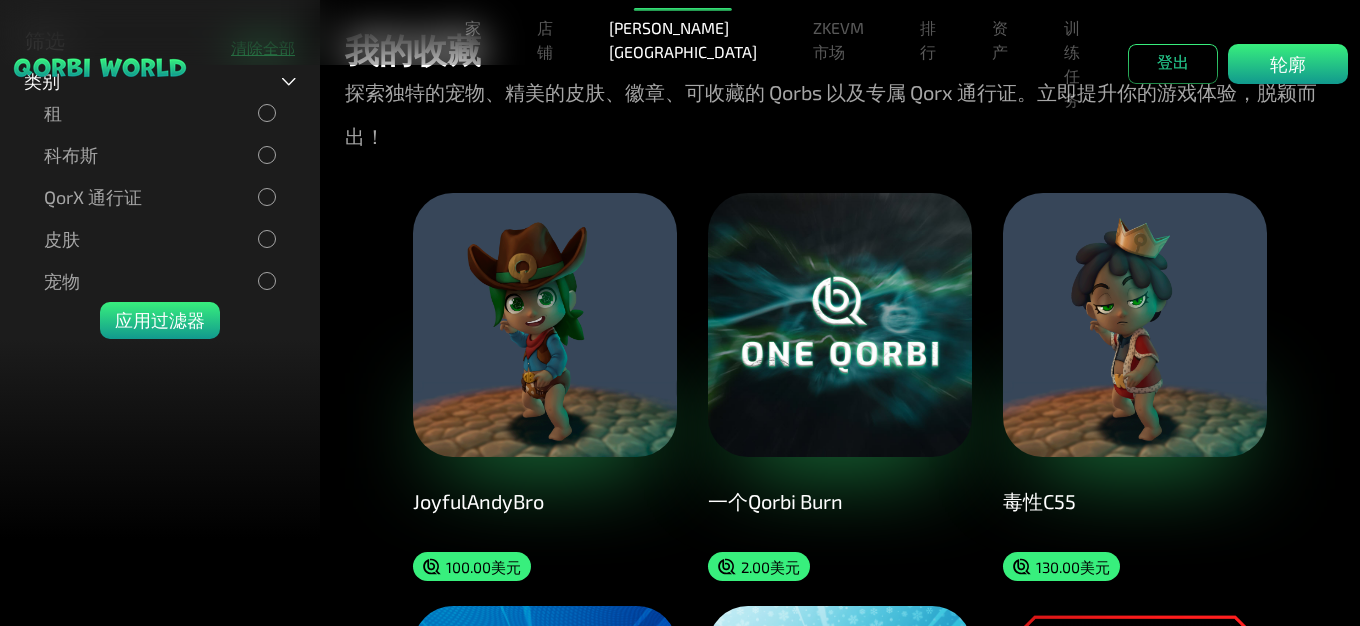scroll, scrollTop: 200, scrollLeft: 0, axis: vertical 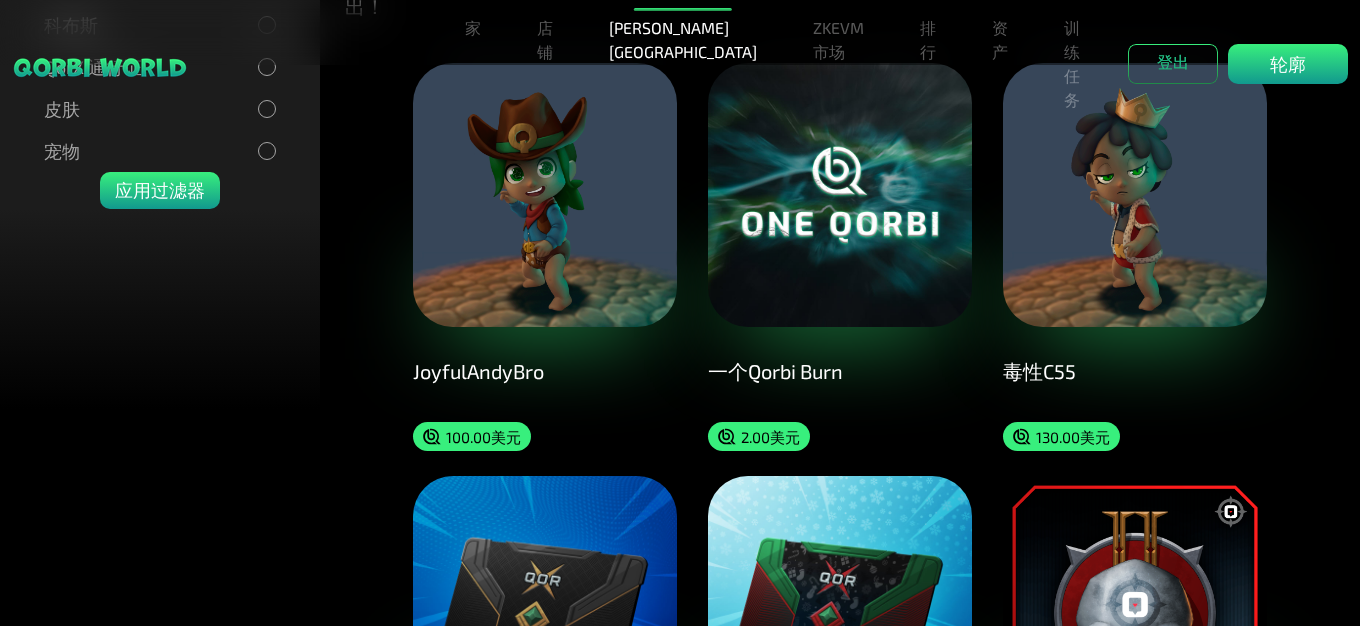 click on "毒性C55" at bounding box center (1135, 371) 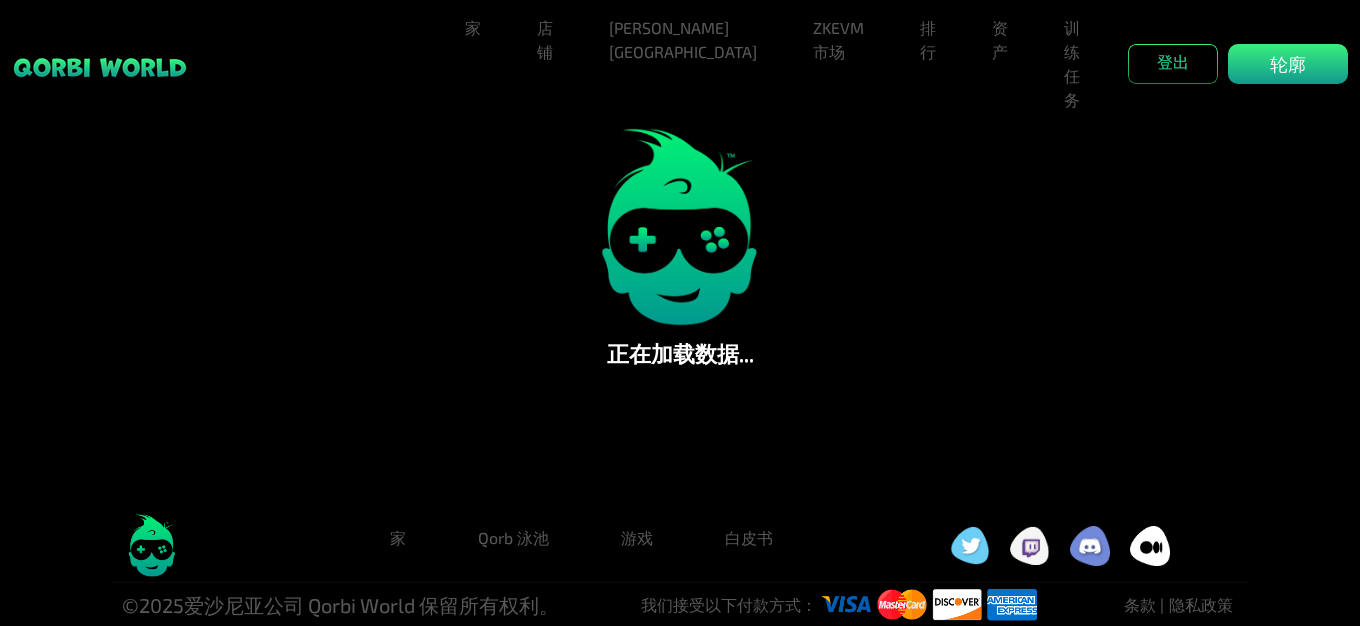 scroll, scrollTop: 135, scrollLeft: 0, axis: vertical 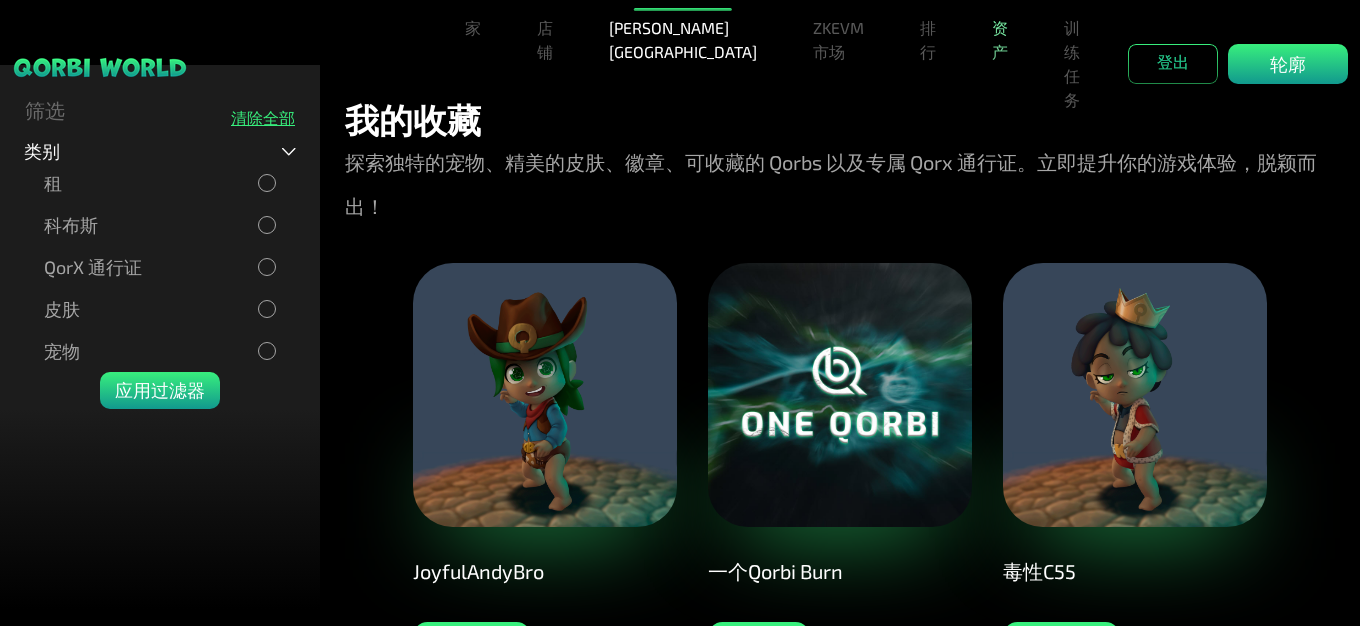 click on "资产" at bounding box center (1000, 40) 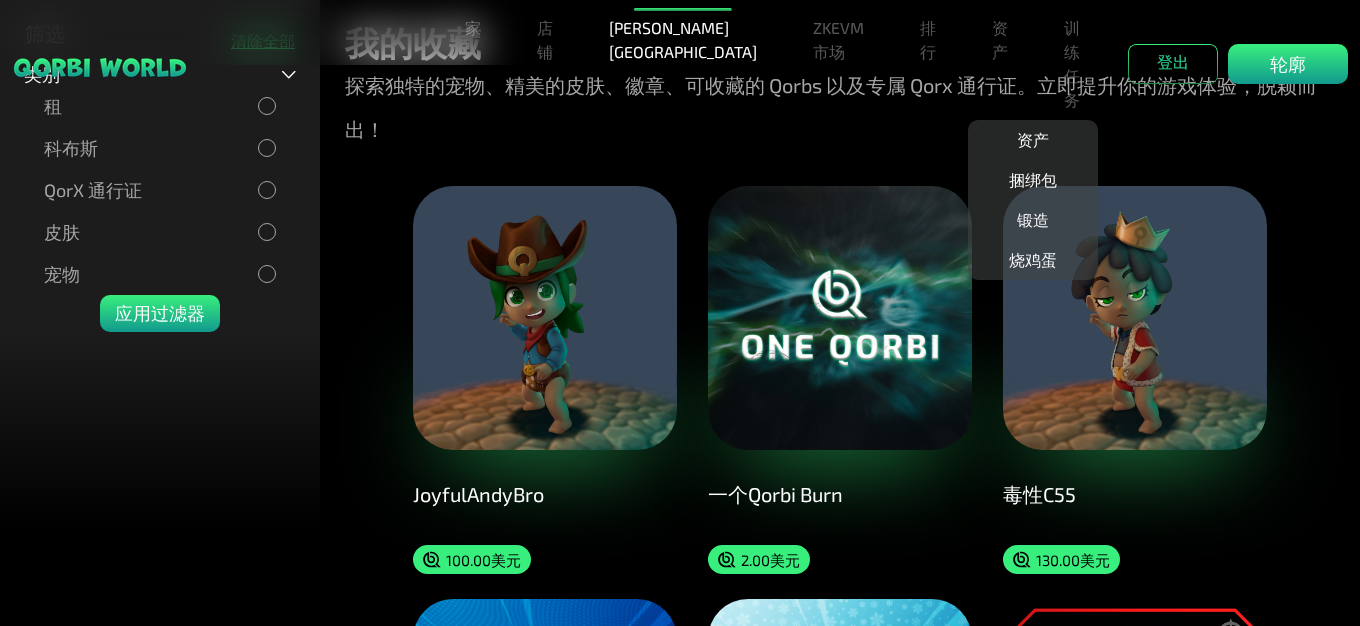 scroll, scrollTop: 0, scrollLeft: 0, axis: both 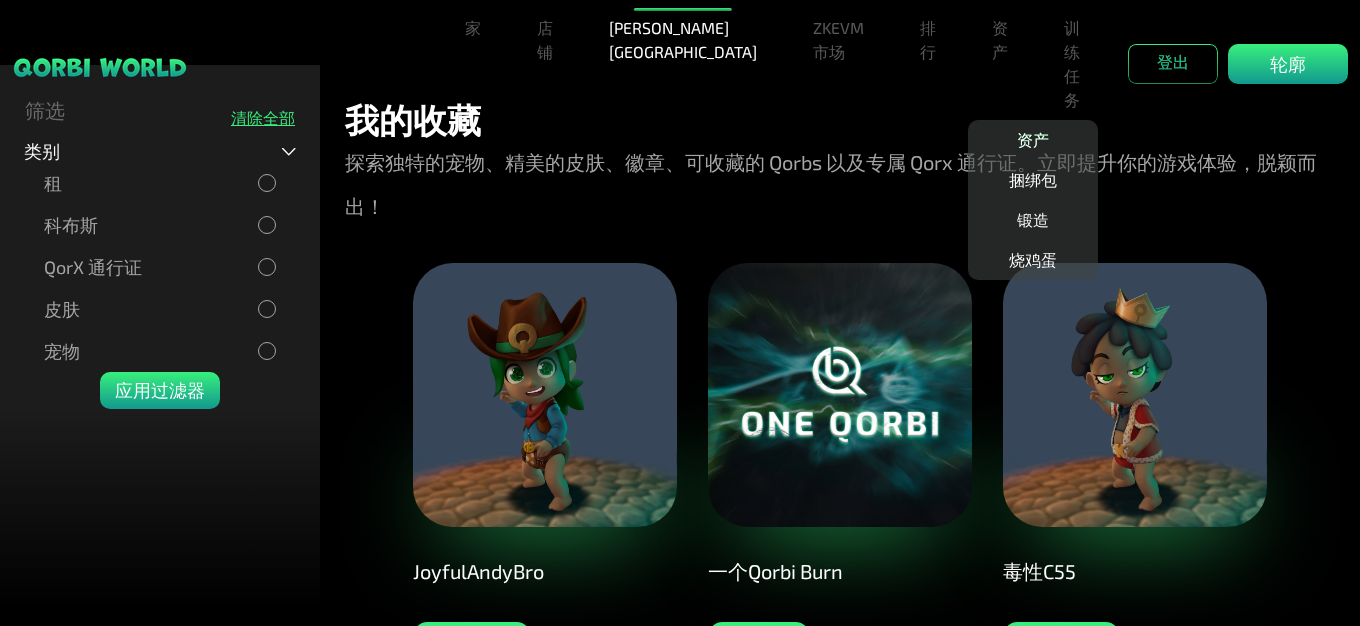 click on "资产" at bounding box center [1033, 139] 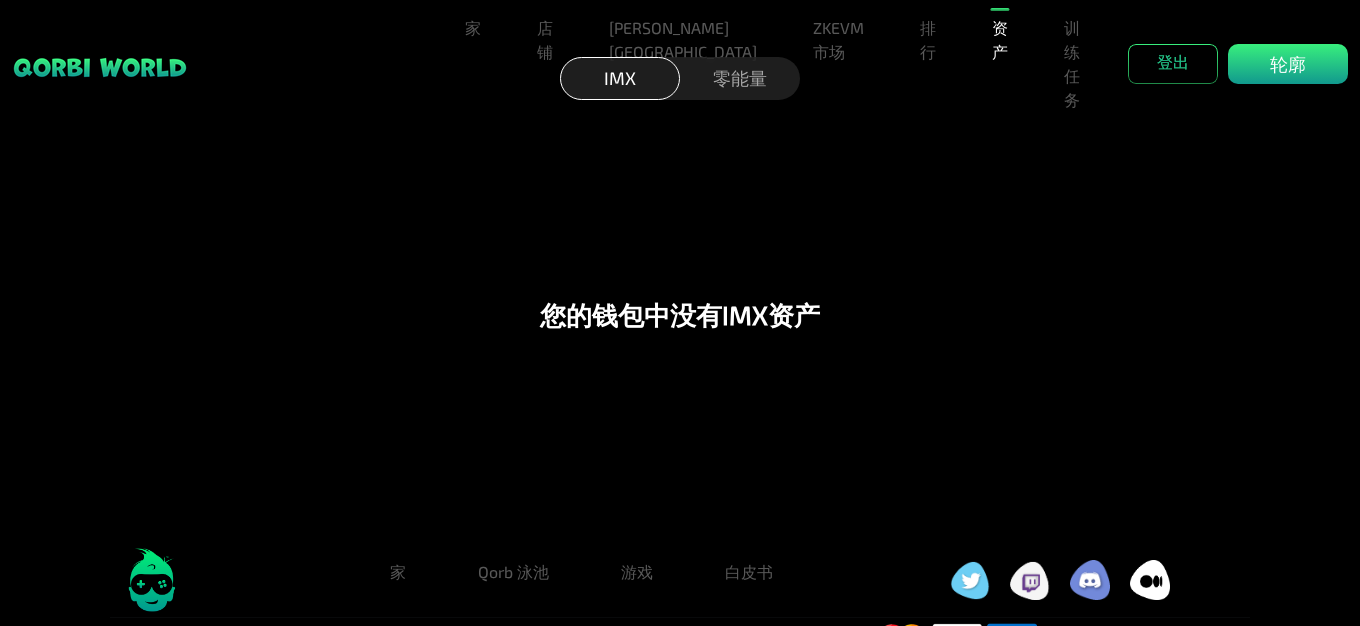click on "零能量" at bounding box center [740, 78] 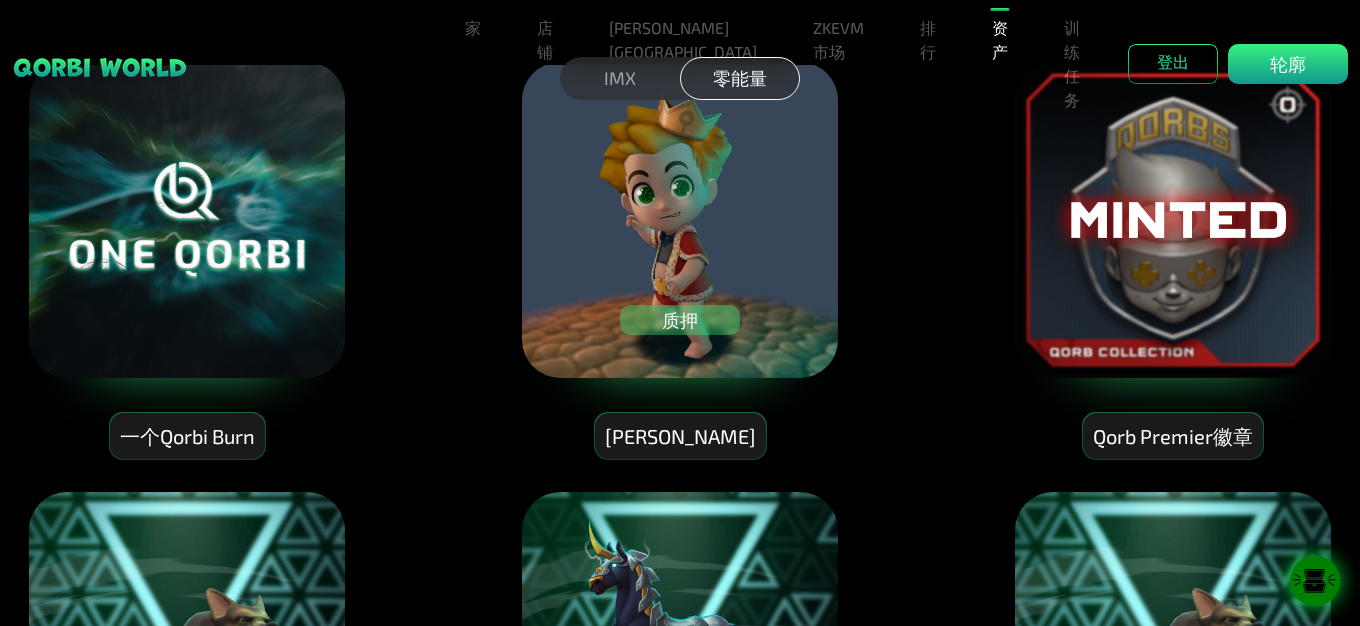 scroll, scrollTop: 12100, scrollLeft: 0, axis: vertical 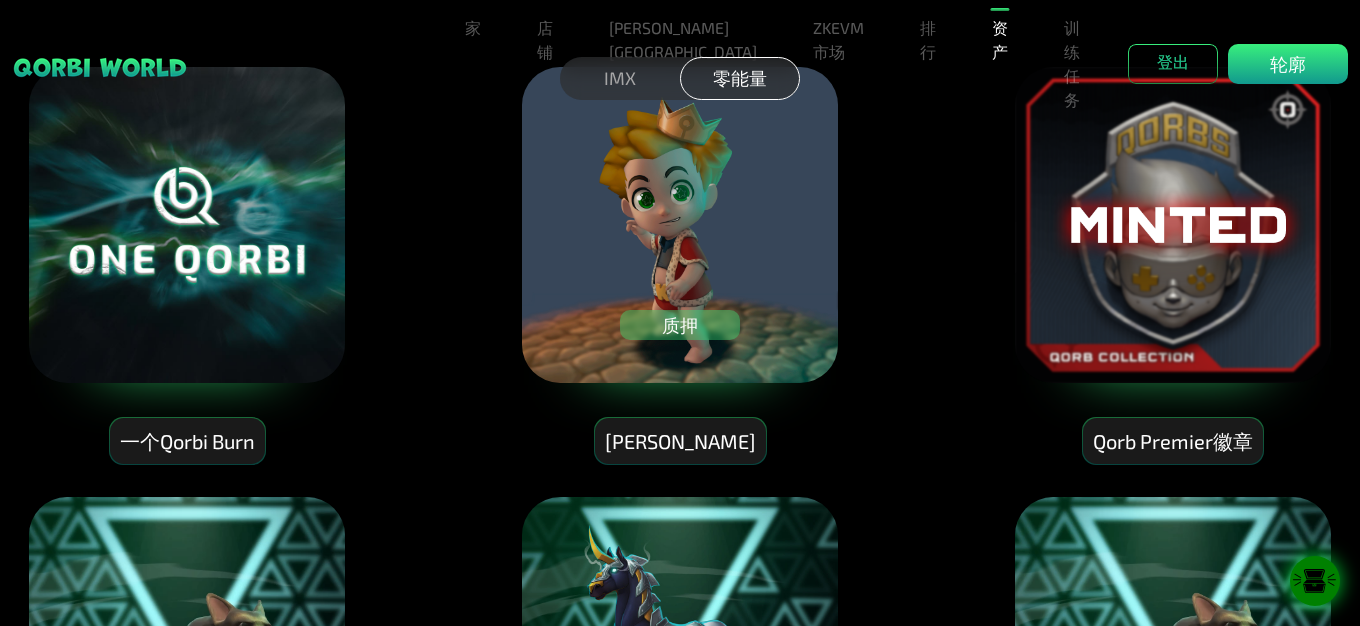 click on "质押" at bounding box center (680, 325) 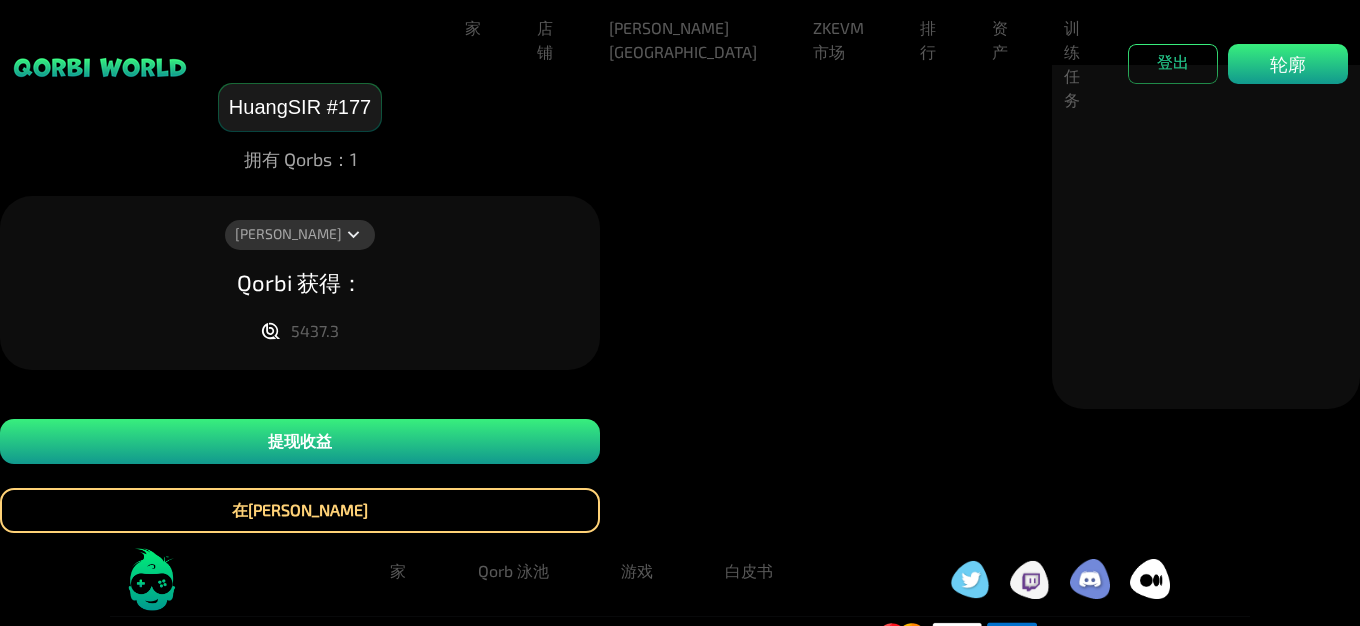 scroll, scrollTop: 392, scrollLeft: 0, axis: vertical 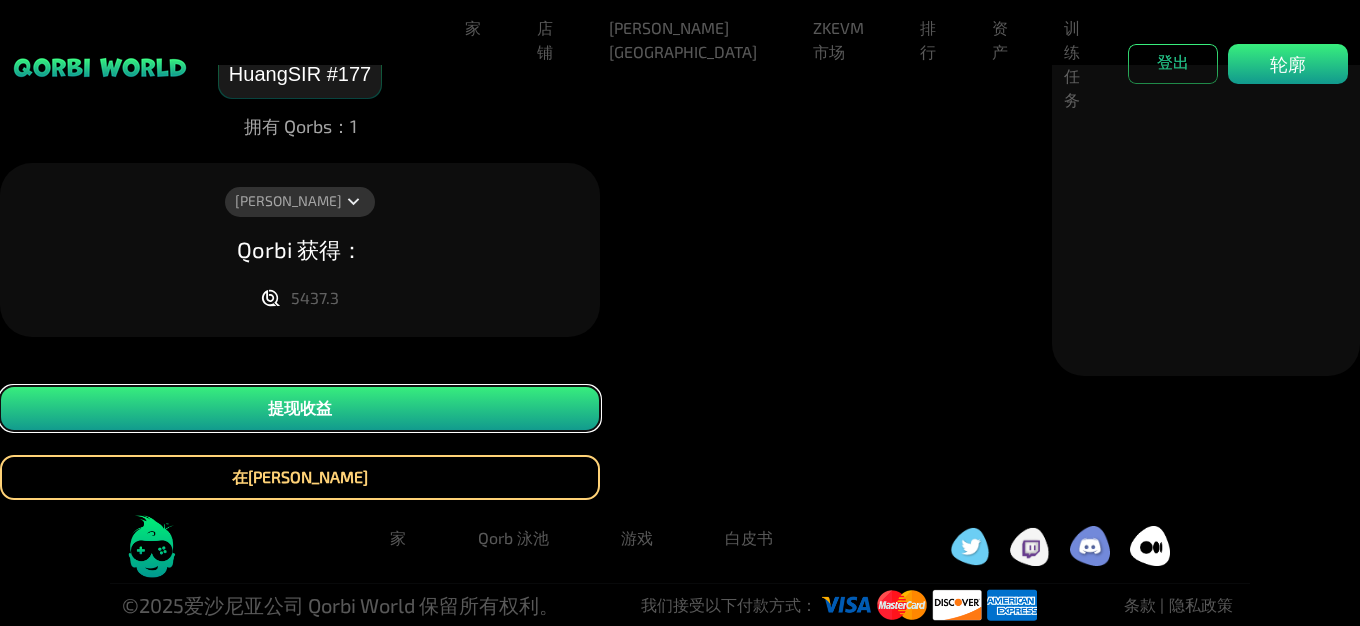 click on "提现收益" at bounding box center [300, 408] 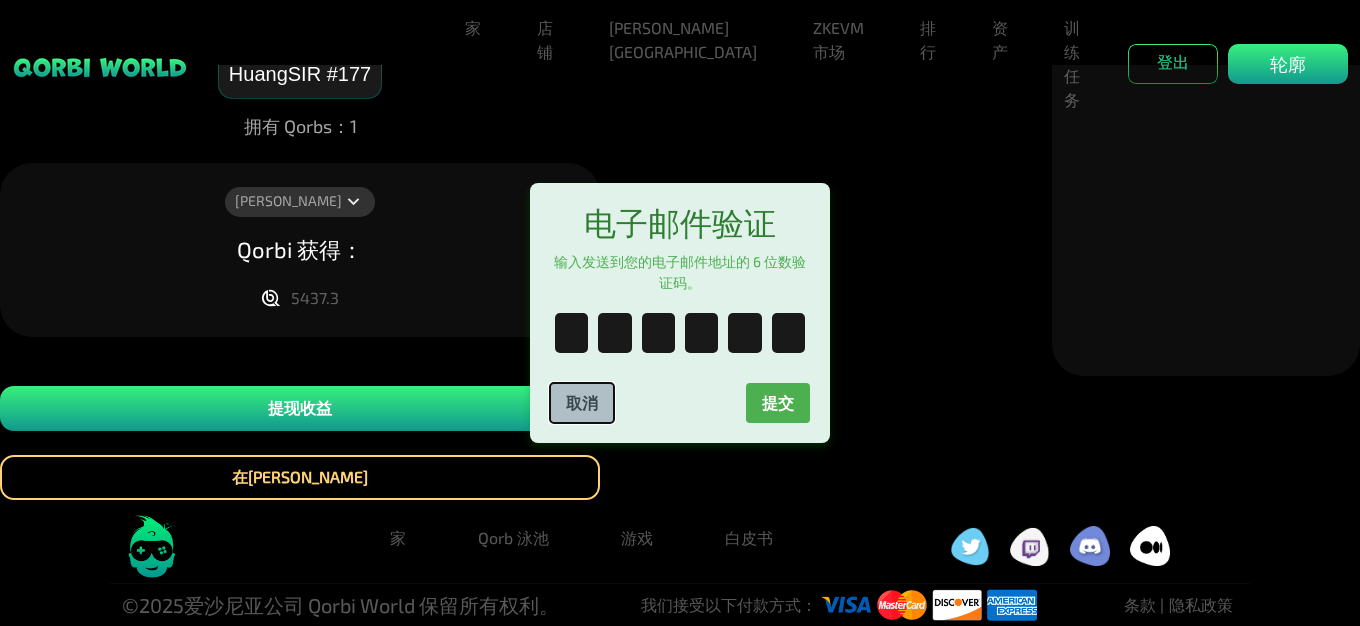 click on "取消" at bounding box center [582, 403] 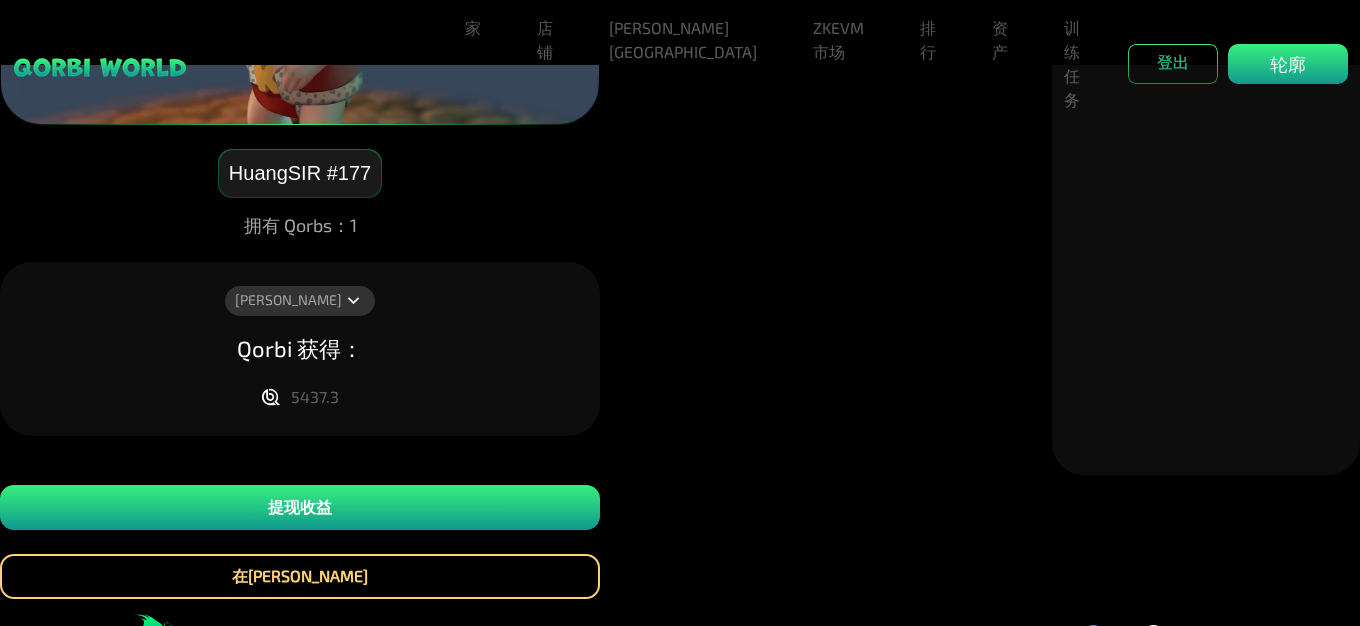 scroll, scrollTop: 292, scrollLeft: 0, axis: vertical 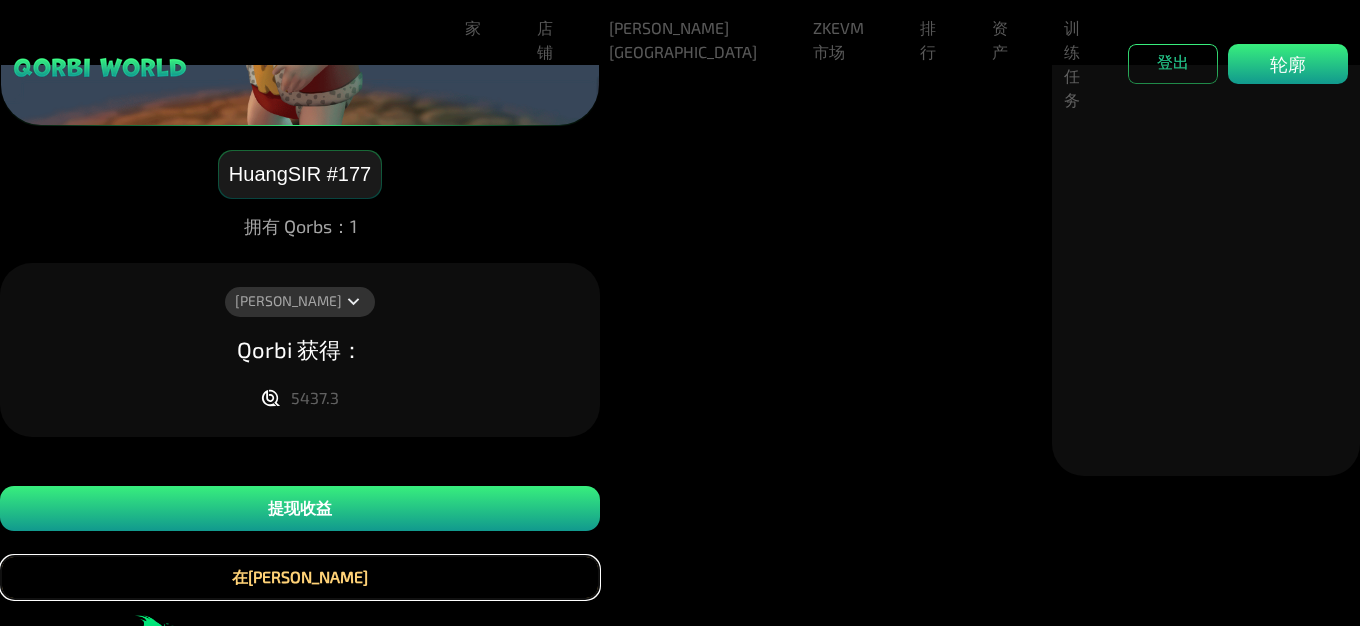 click on "在[PERSON_NAME]" at bounding box center [300, 577] 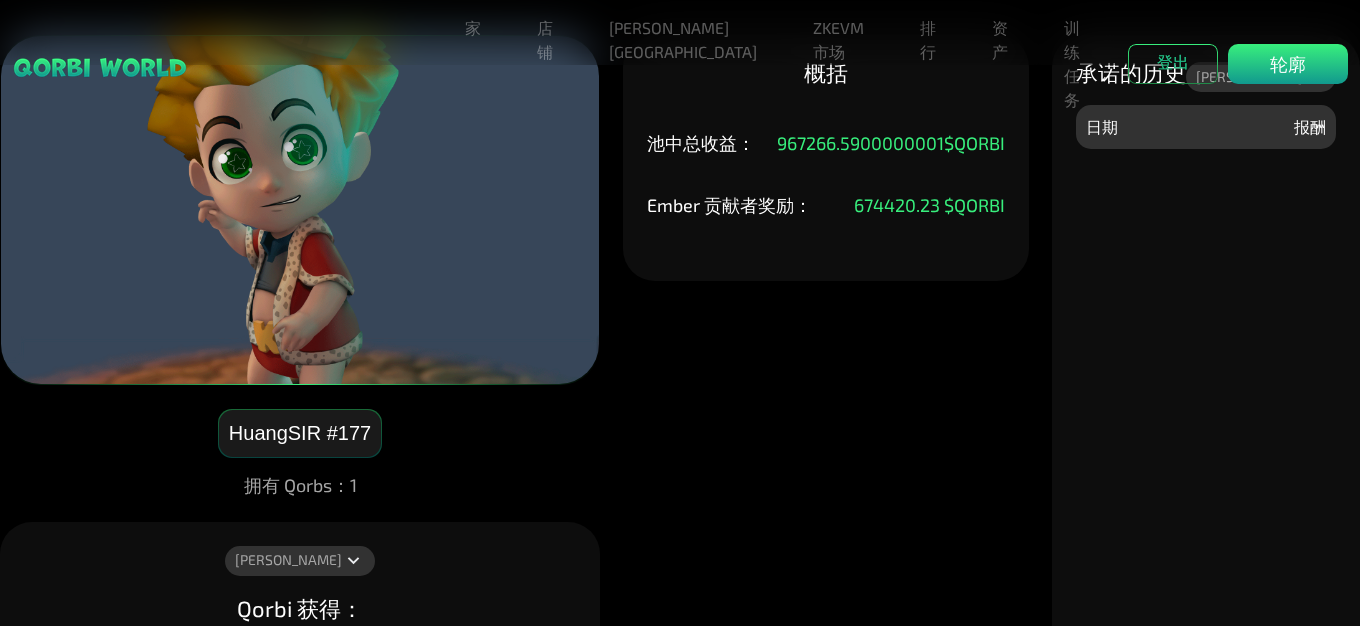 scroll, scrollTop: 0, scrollLeft: 0, axis: both 